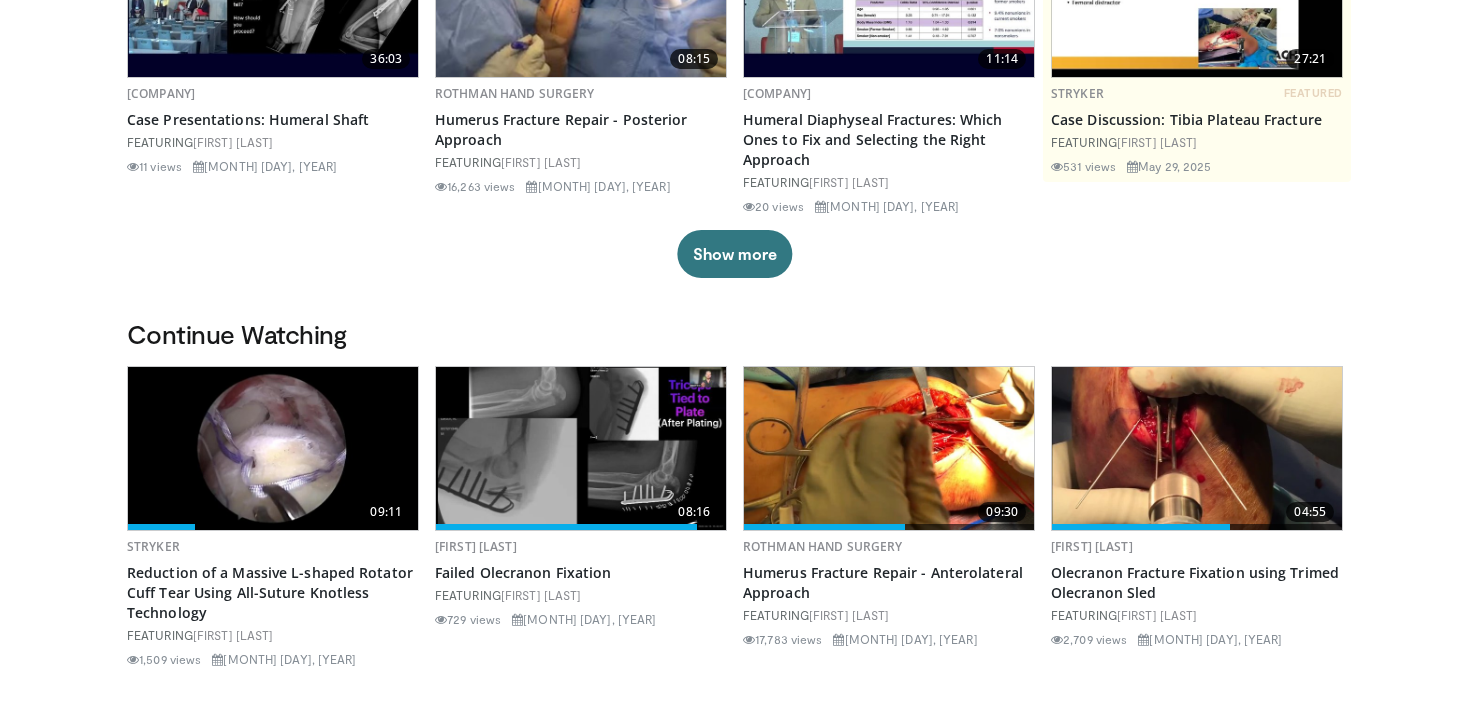 scroll, scrollTop: 358, scrollLeft: 0, axis: vertical 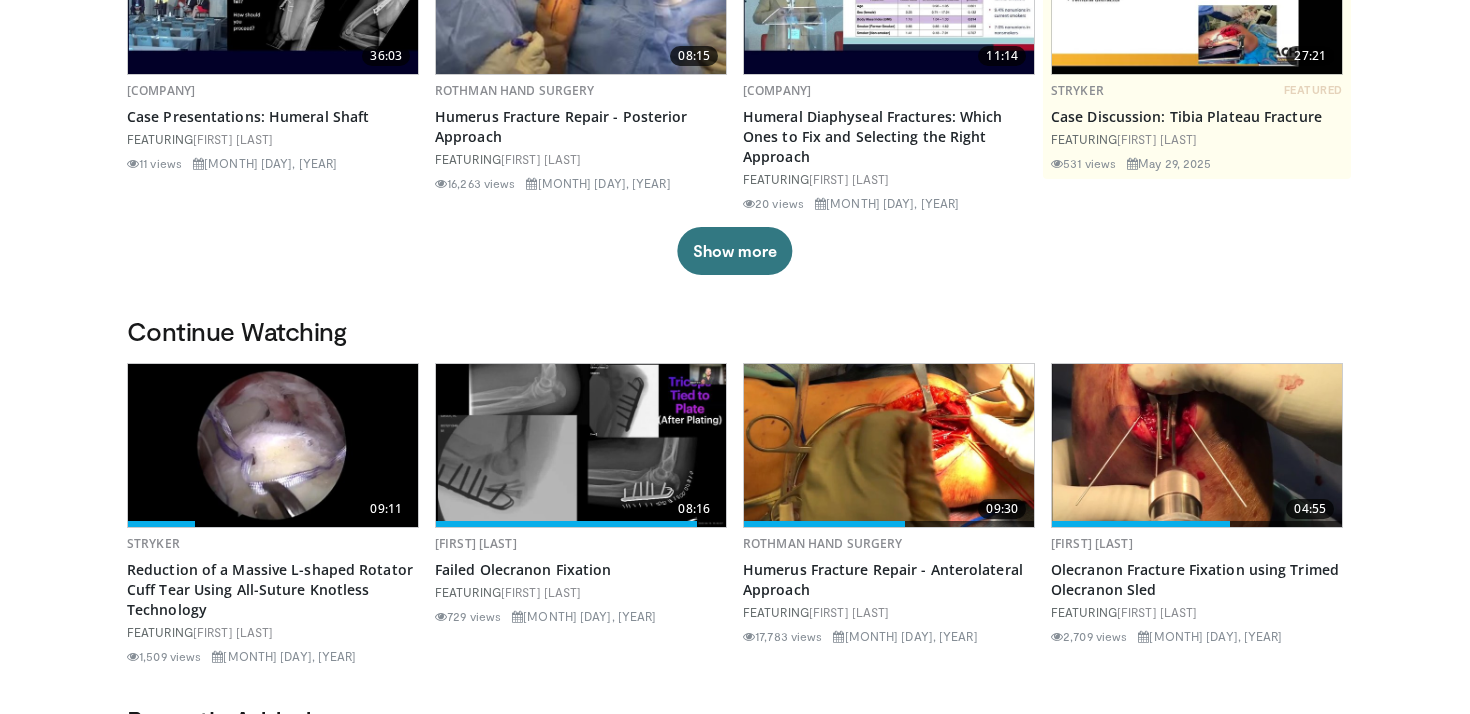 click at bounding box center [273, 445] 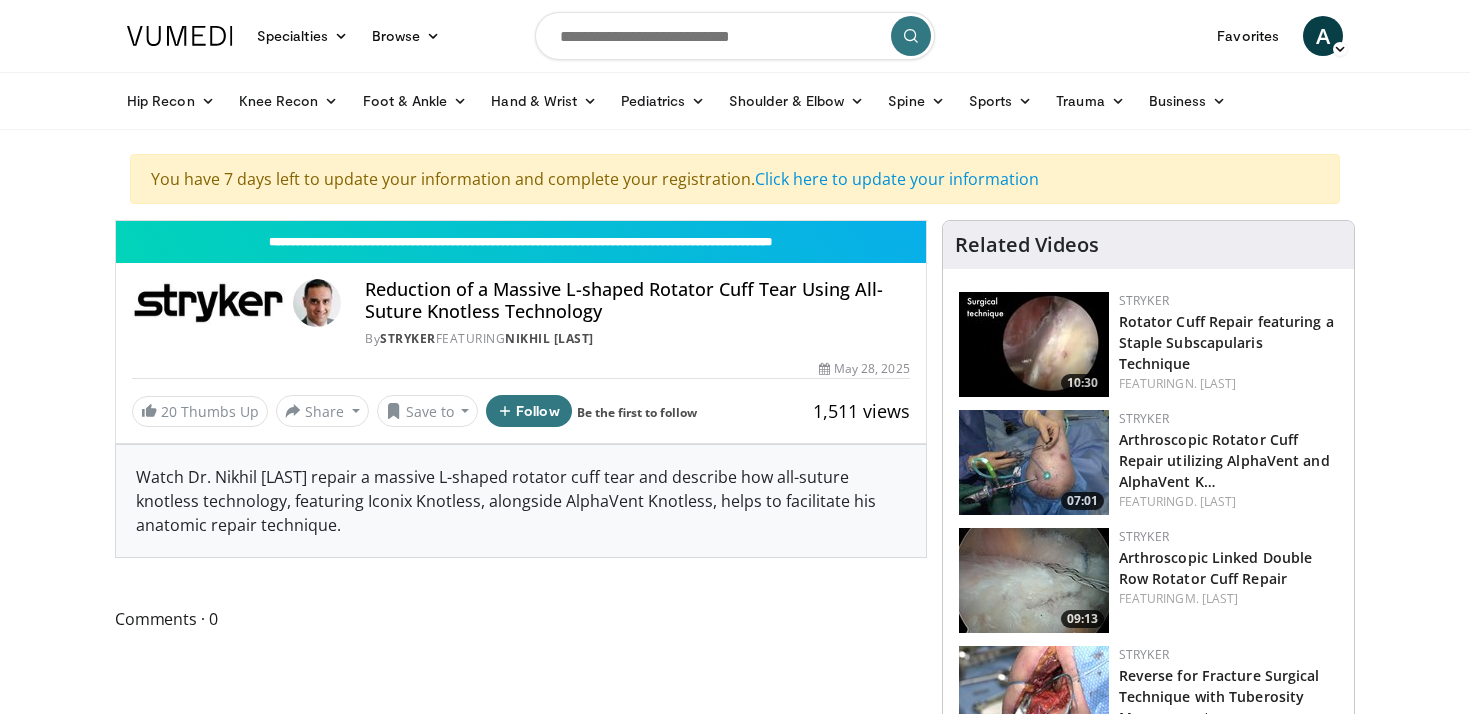 scroll, scrollTop: 0, scrollLeft: 0, axis: both 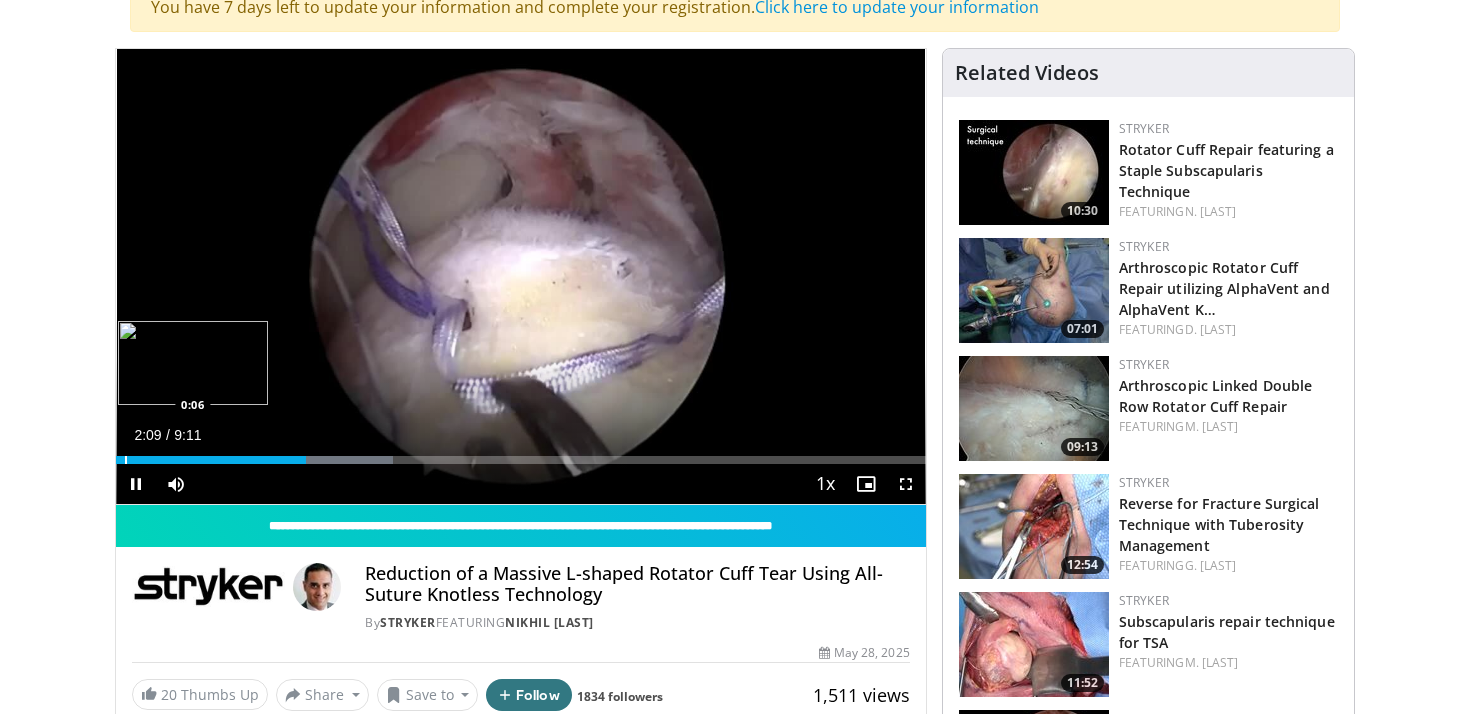 click at bounding box center [126, 460] 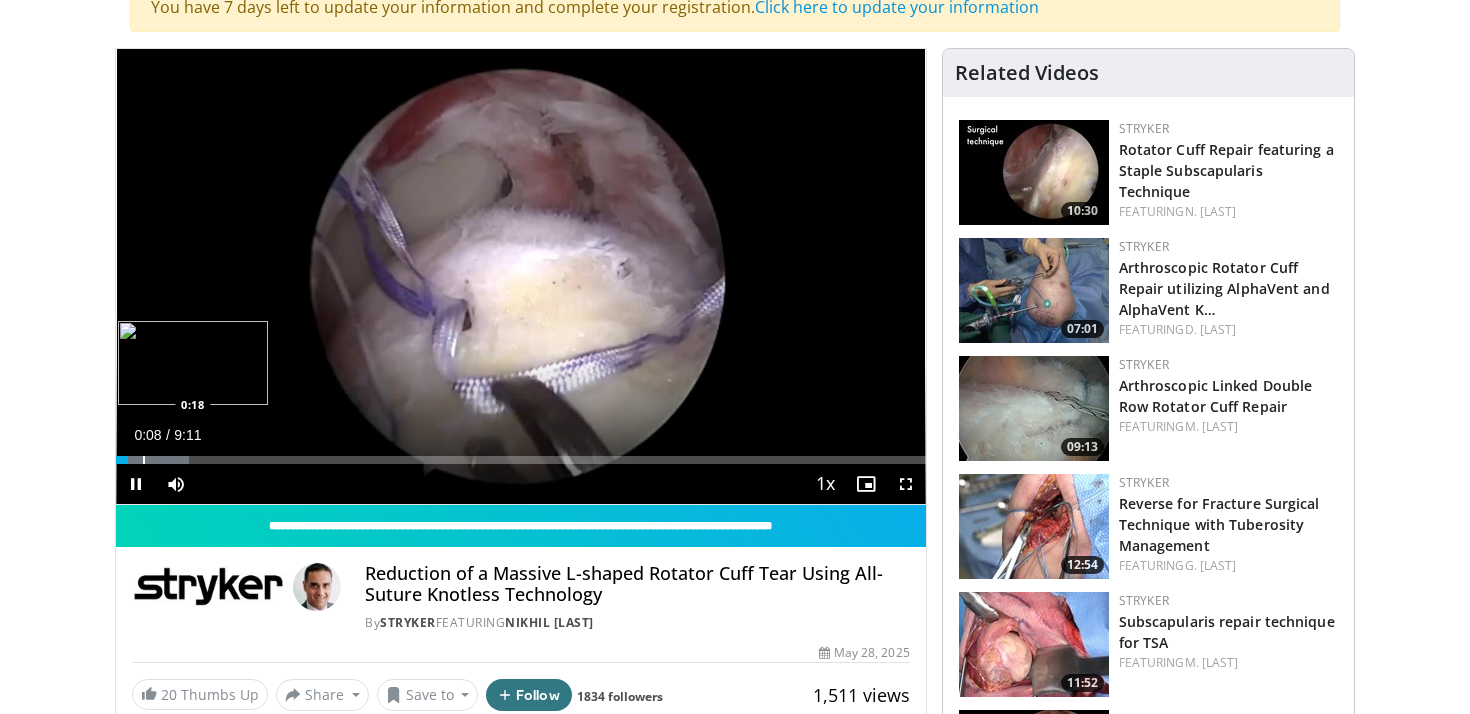 click at bounding box center [152, 460] 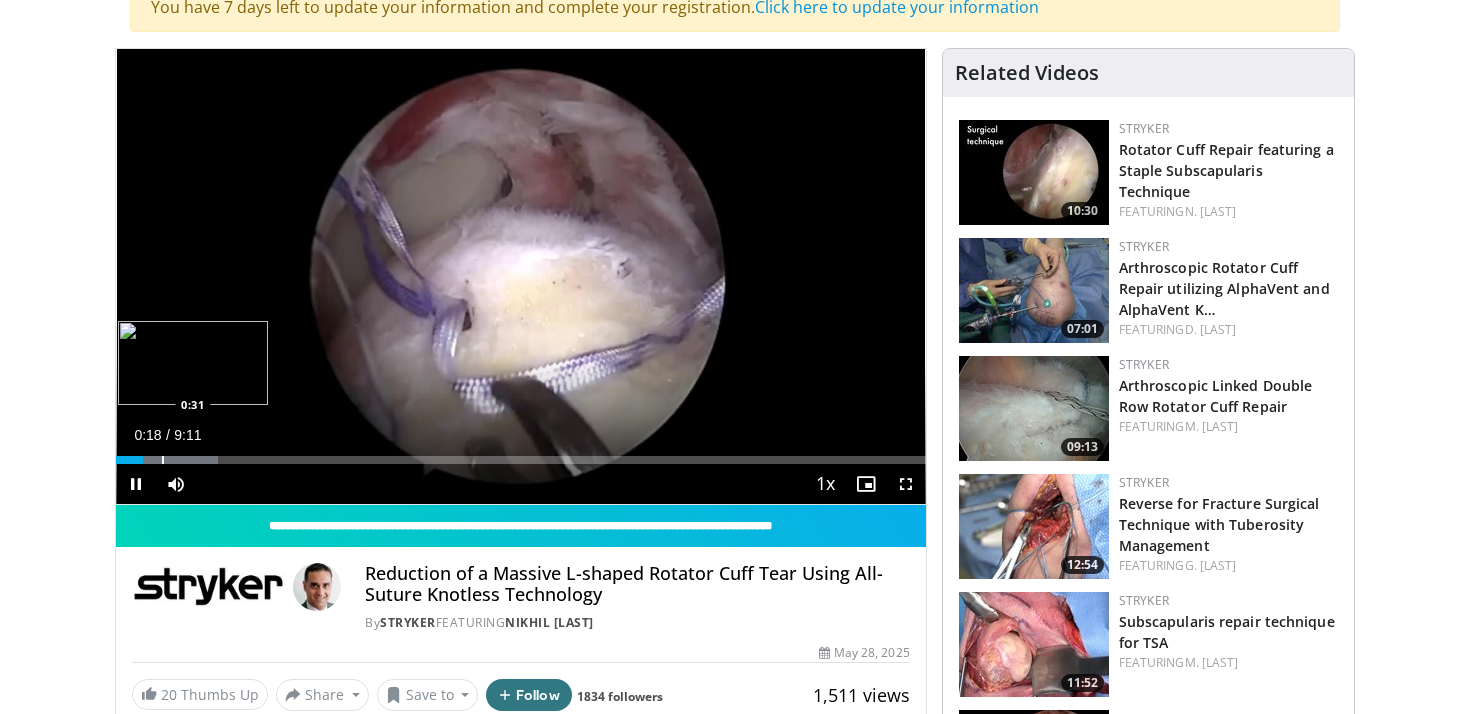 click at bounding box center [163, 460] 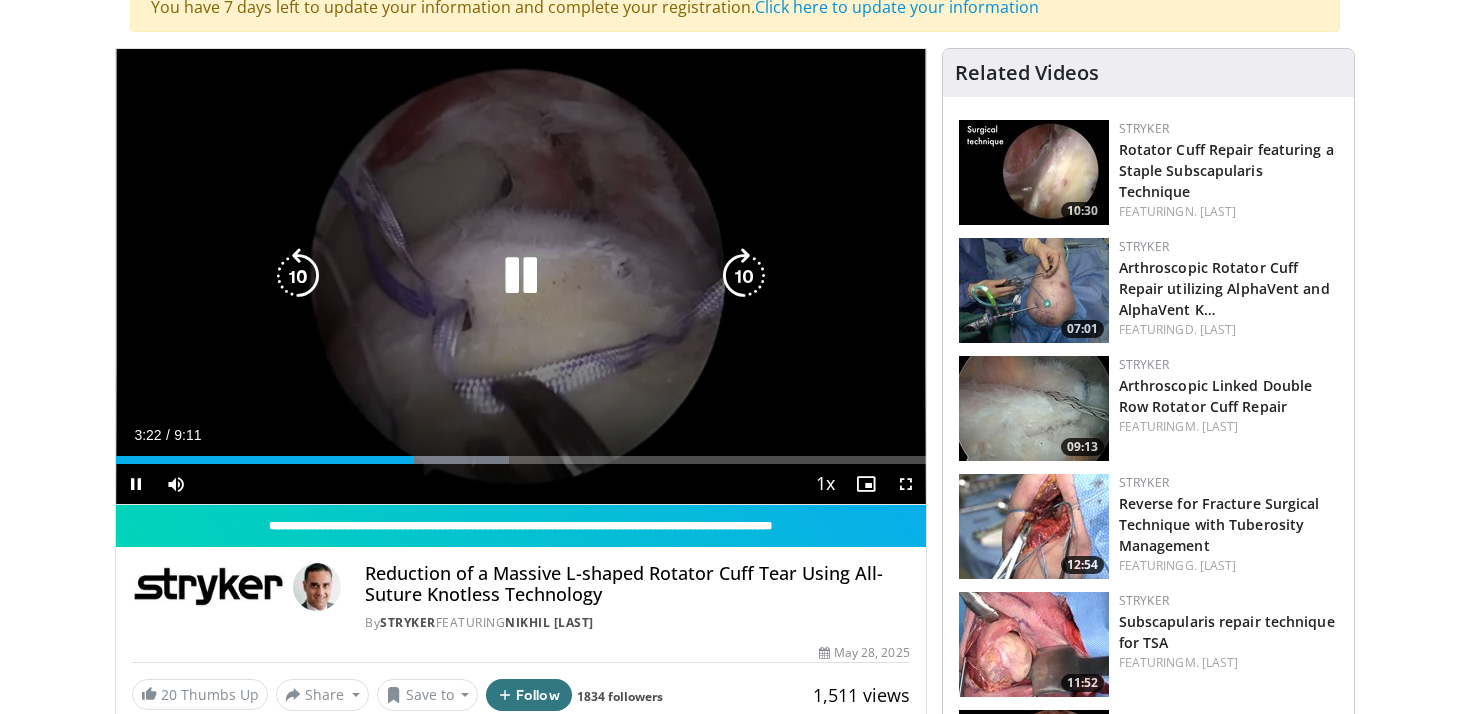 click at bounding box center (521, 276) 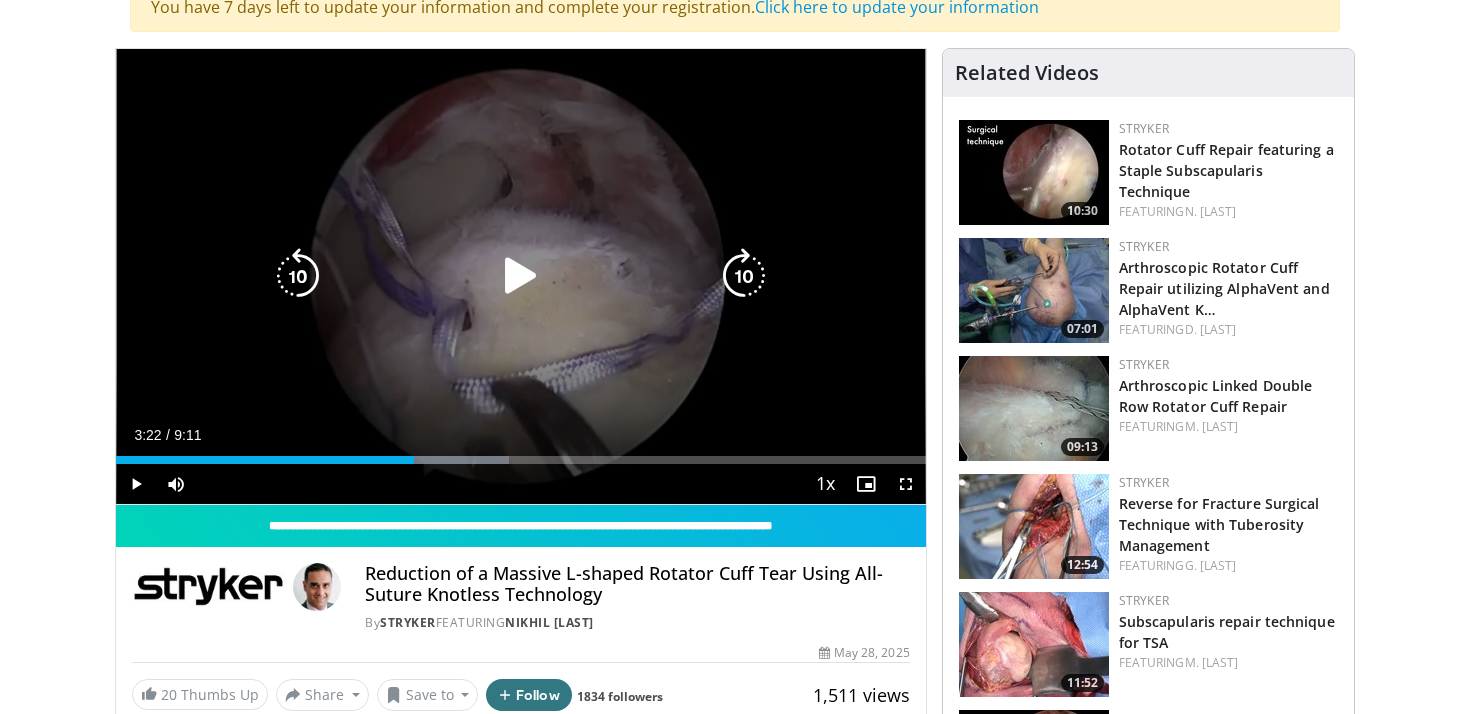 click at bounding box center (521, 276) 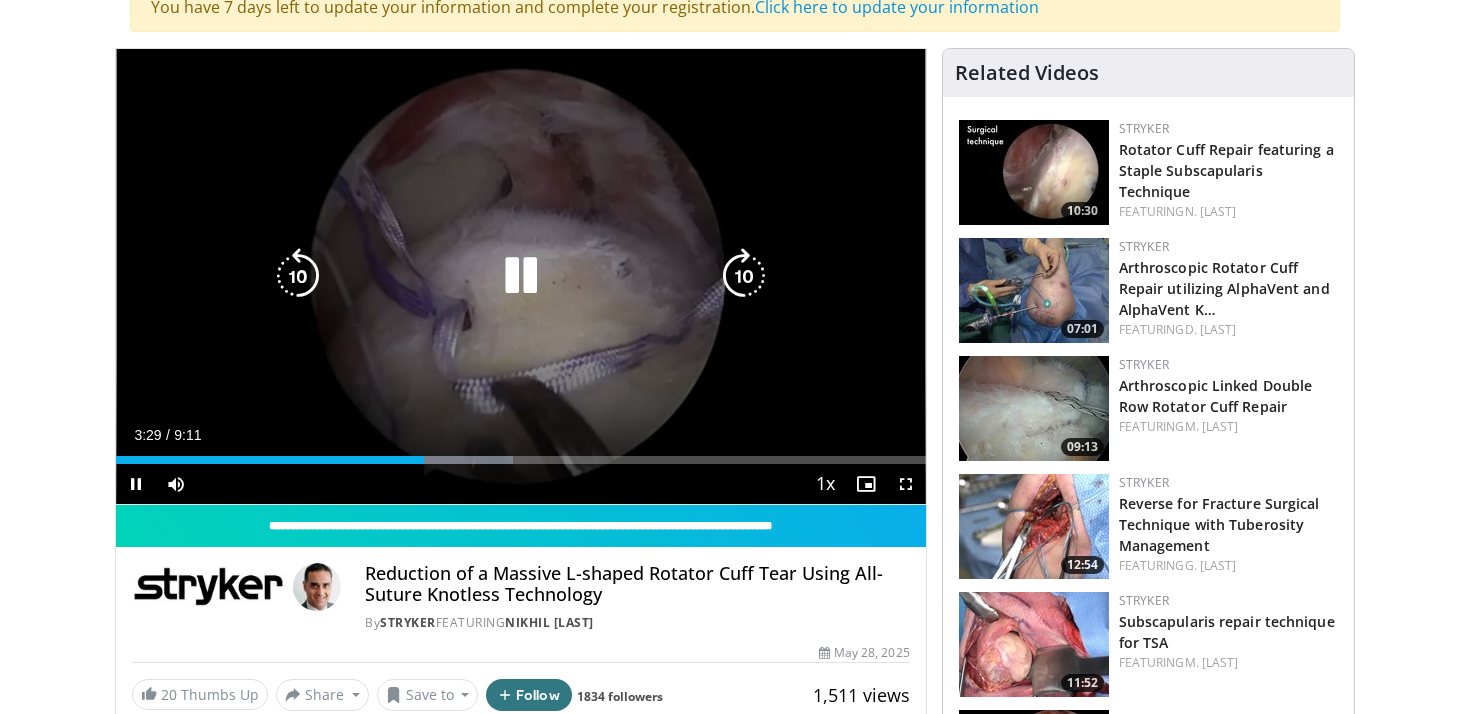 click at bounding box center (521, 276) 